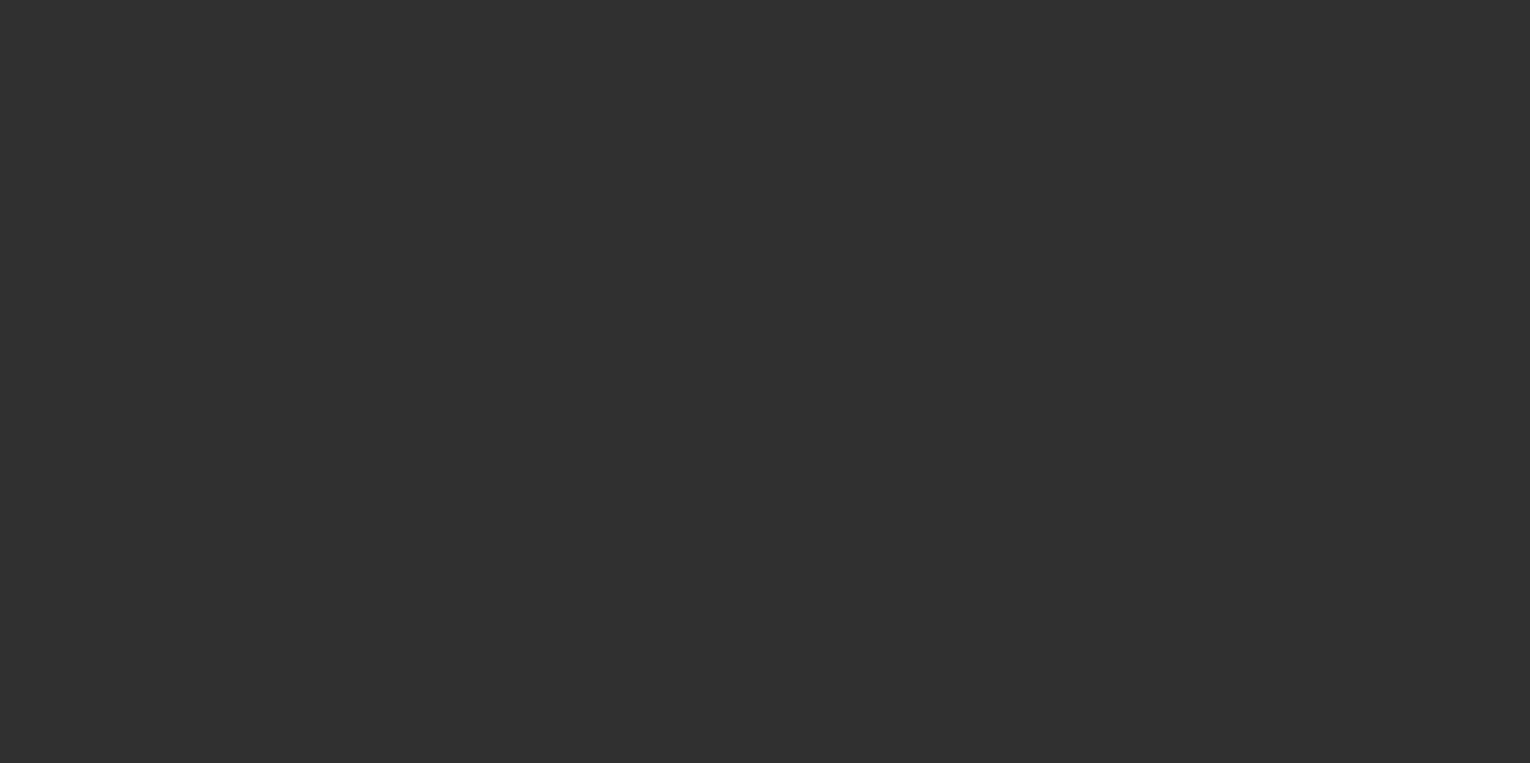 scroll, scrollTop: 0, scrollLeft: 0, axis: both 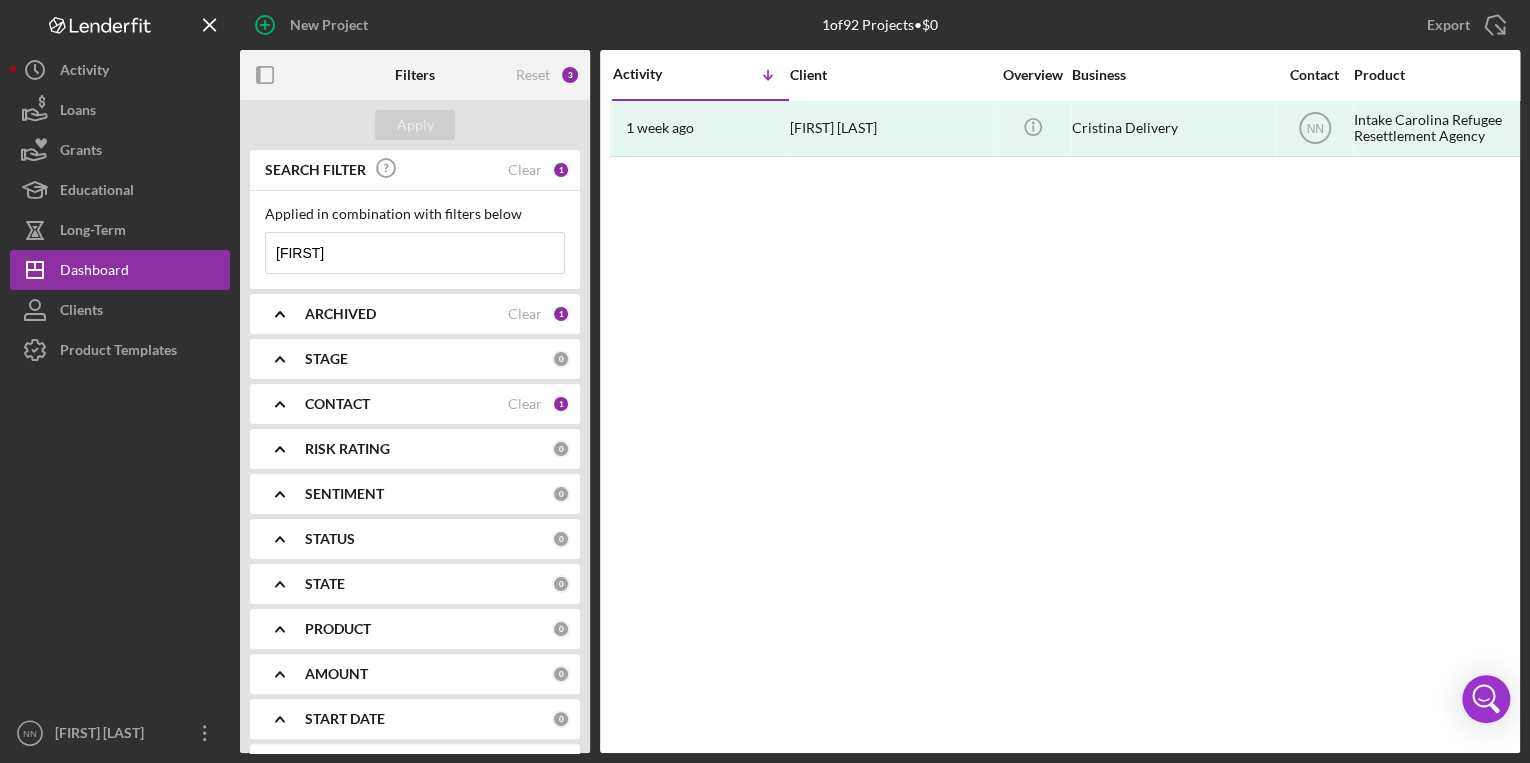 click on "Applied in combination with filters below [NAME] Icon/Menu Close" at bounding box center [415, 240] 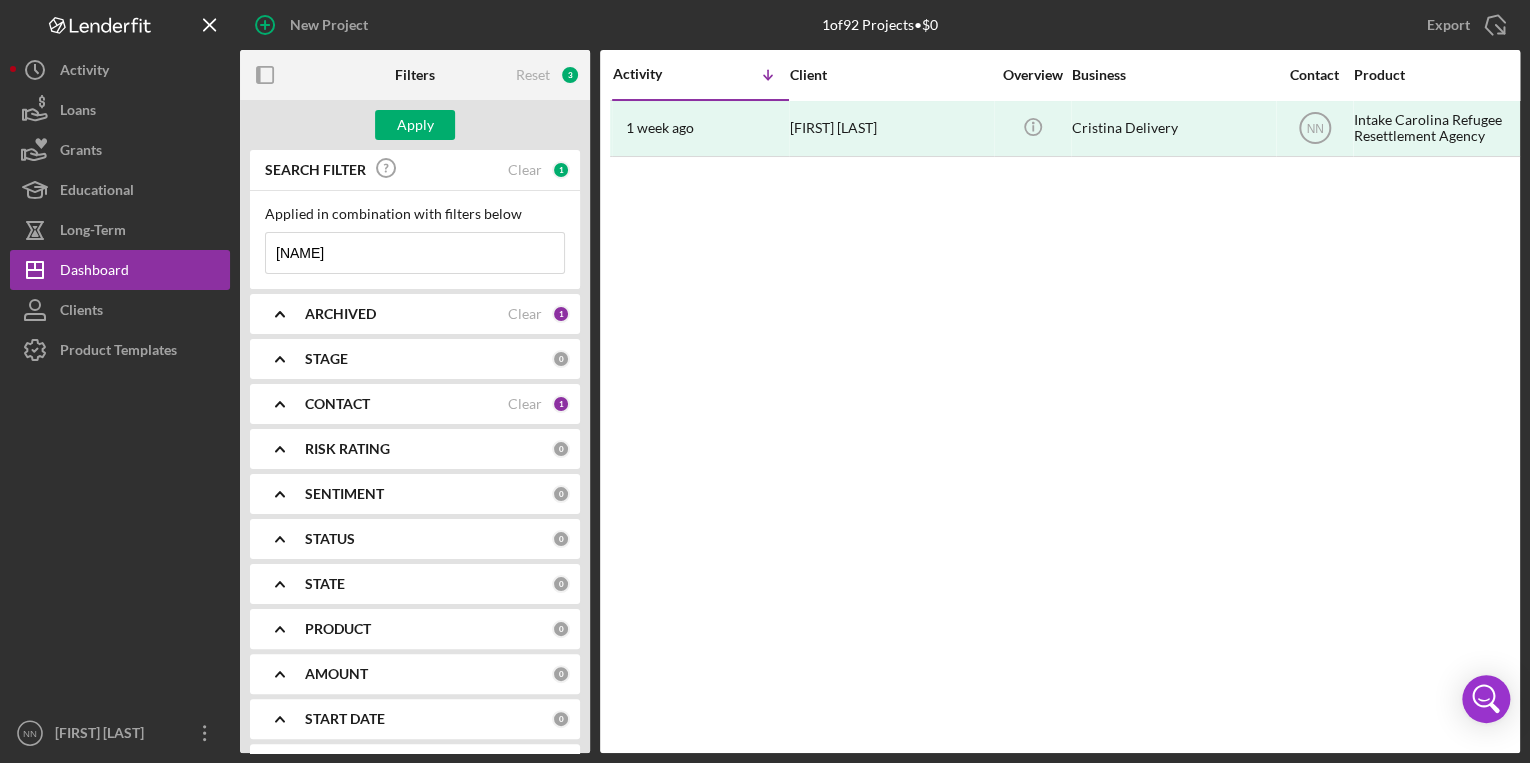 type on "[FIRST]" 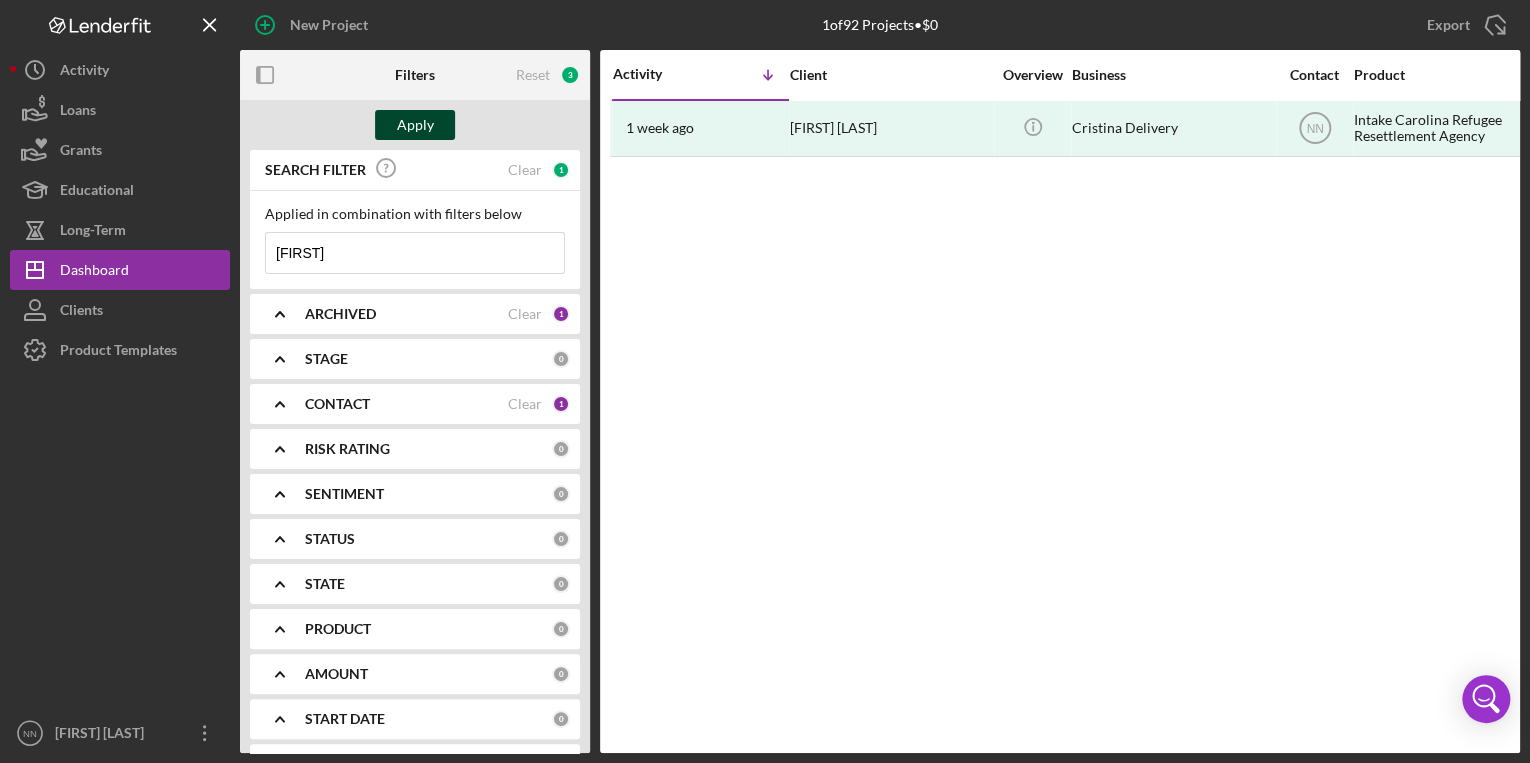 click on "Apply" at bounding box center [415, 125] 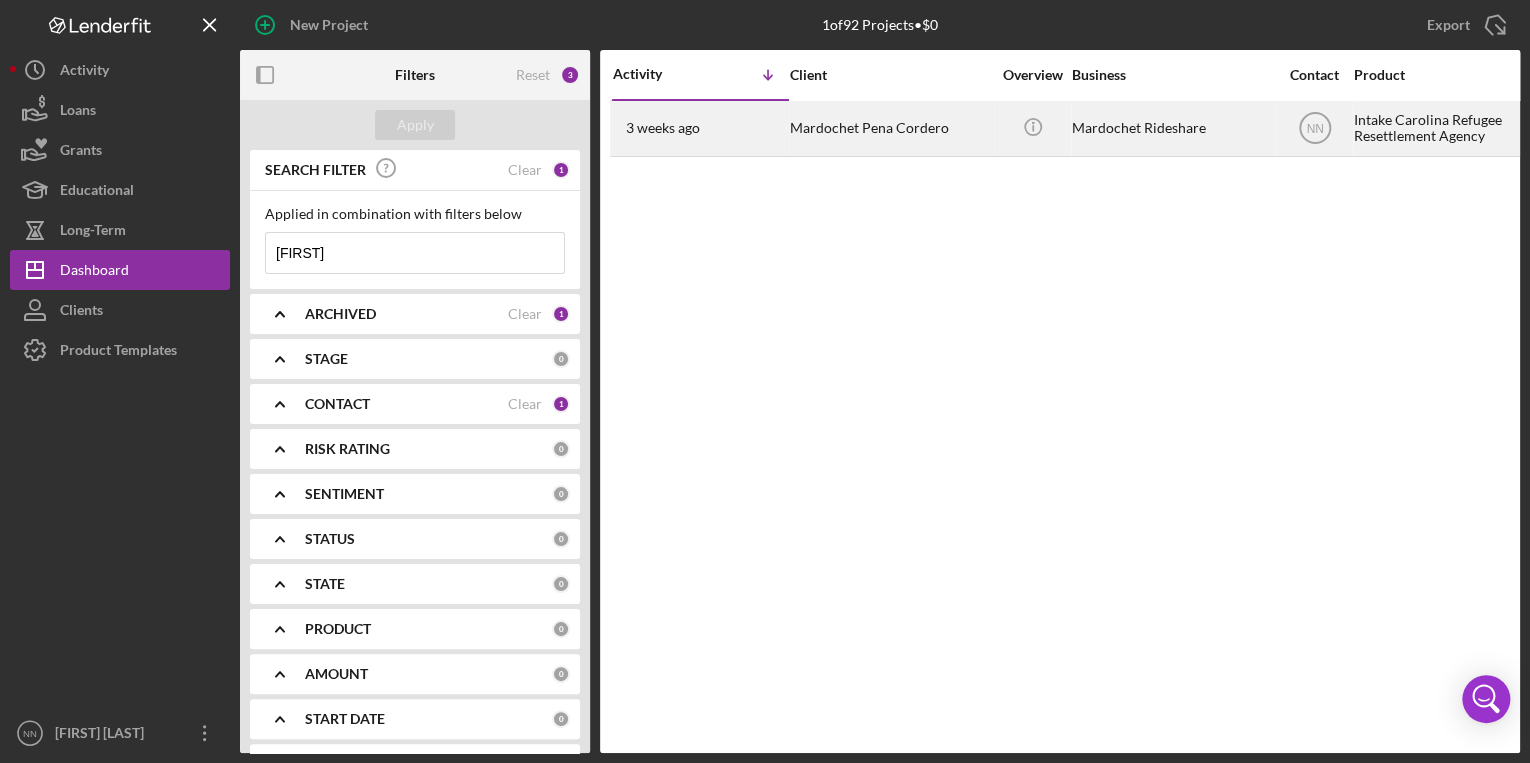 drag, startPoint x: 796, startPoint y: 140, endPoint x: 735, endPoint y: 137, distance: 61.073727 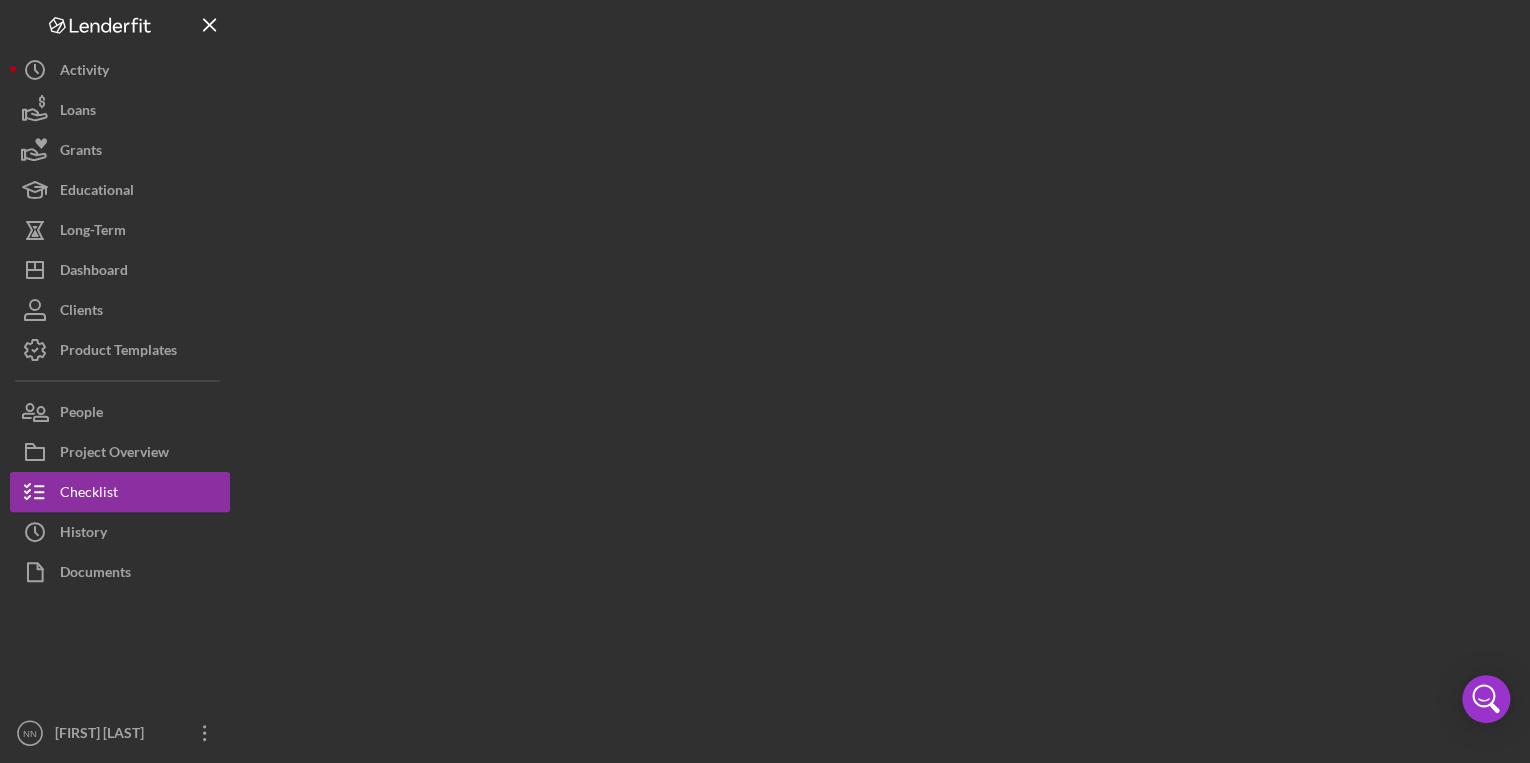 click at bounding box center [880, 376] 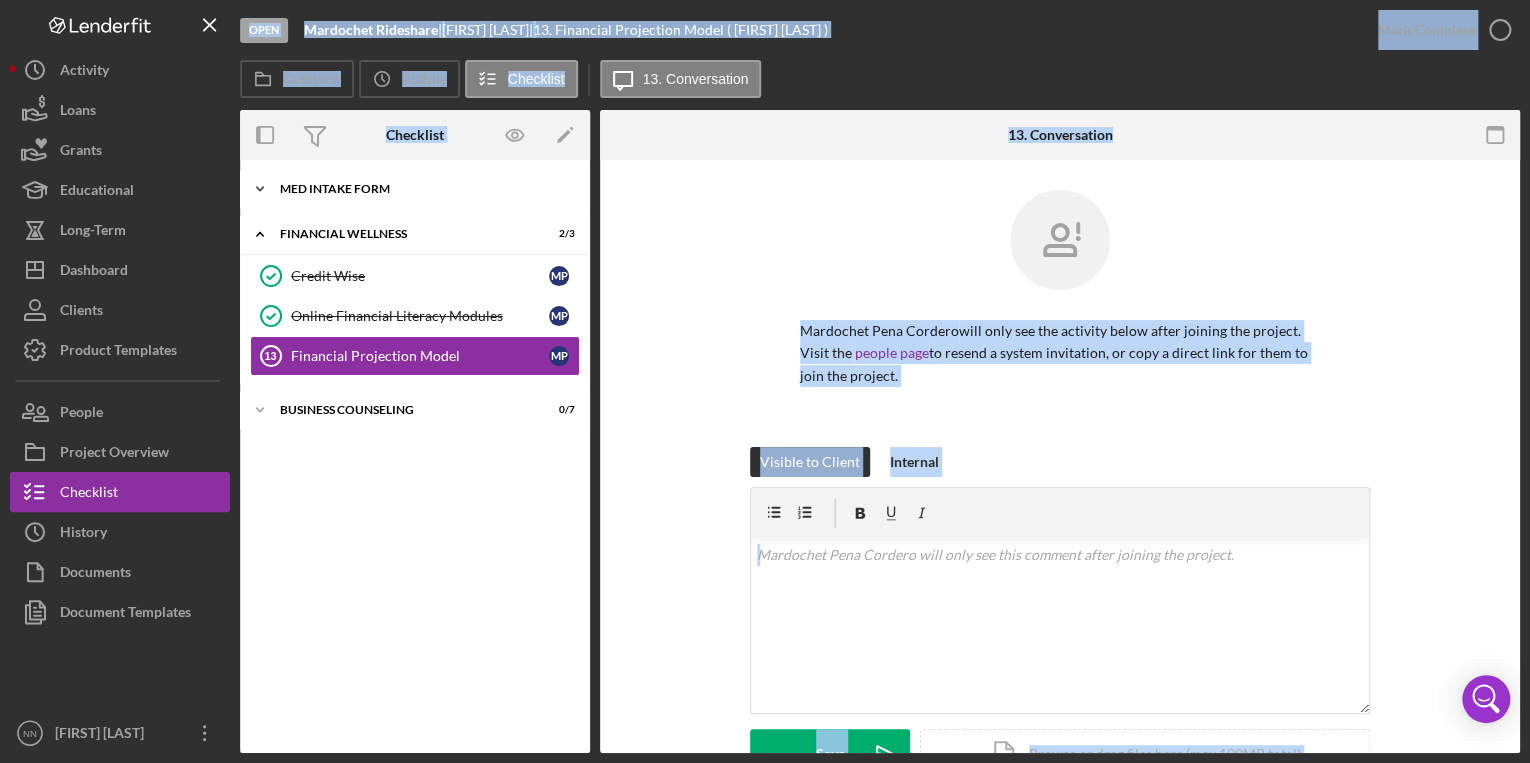 click on "Icon/Expander MED Intake Form 10 / 10" at bounding box center (415, 189) 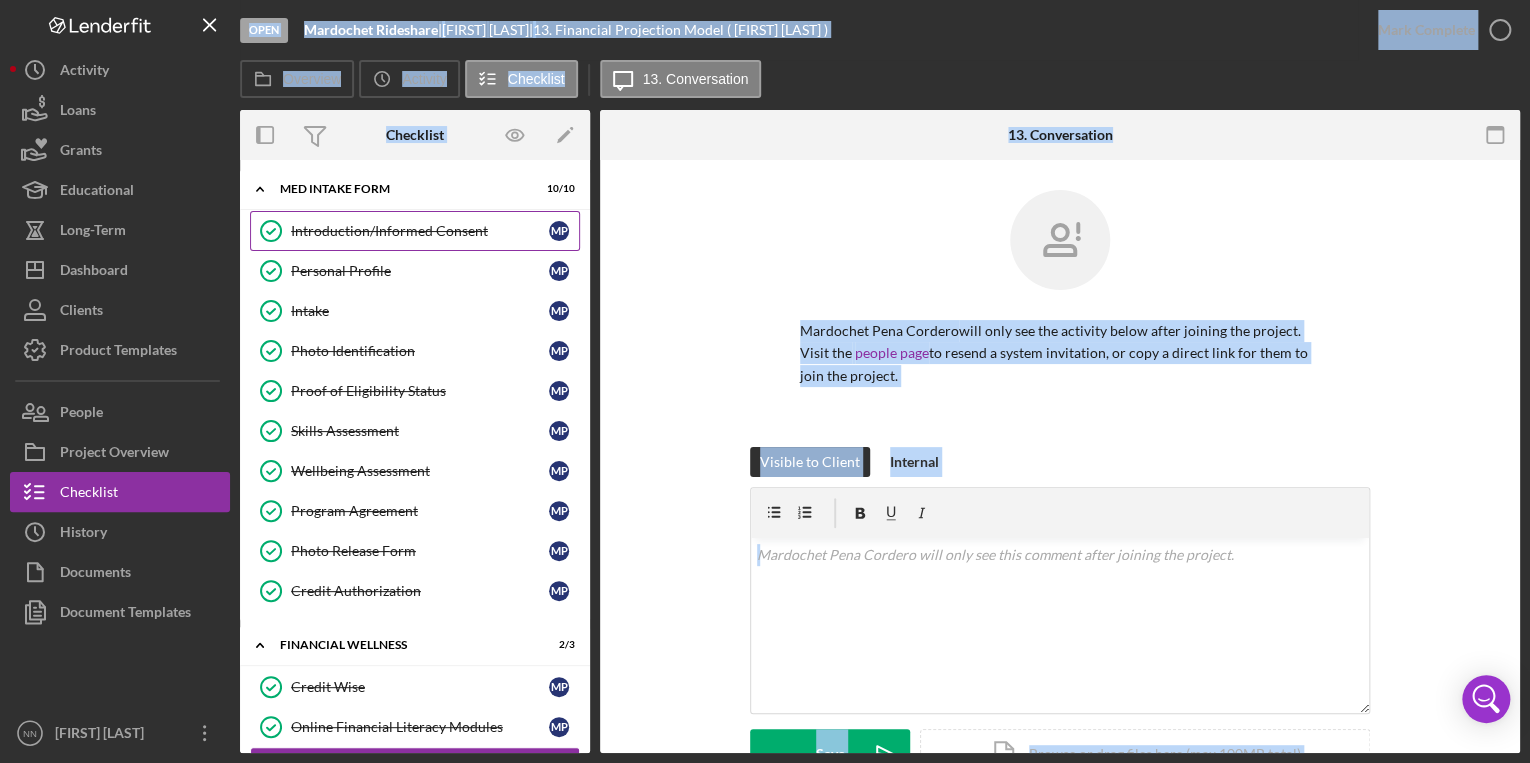click on "Introduction/Informed Consent" at bounding box center (420, 231) 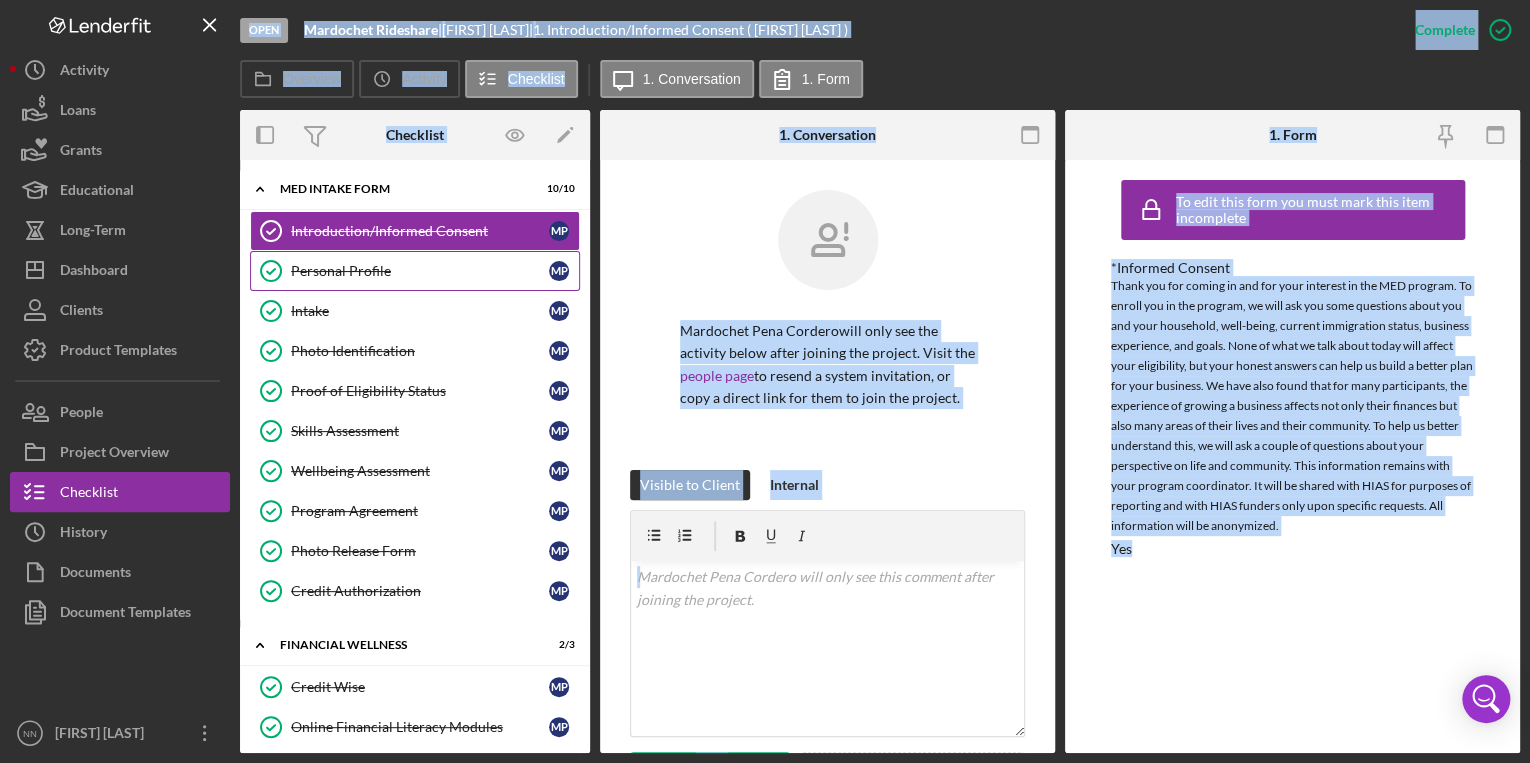click on "Personal Profile" at bounding box center [420, 271] 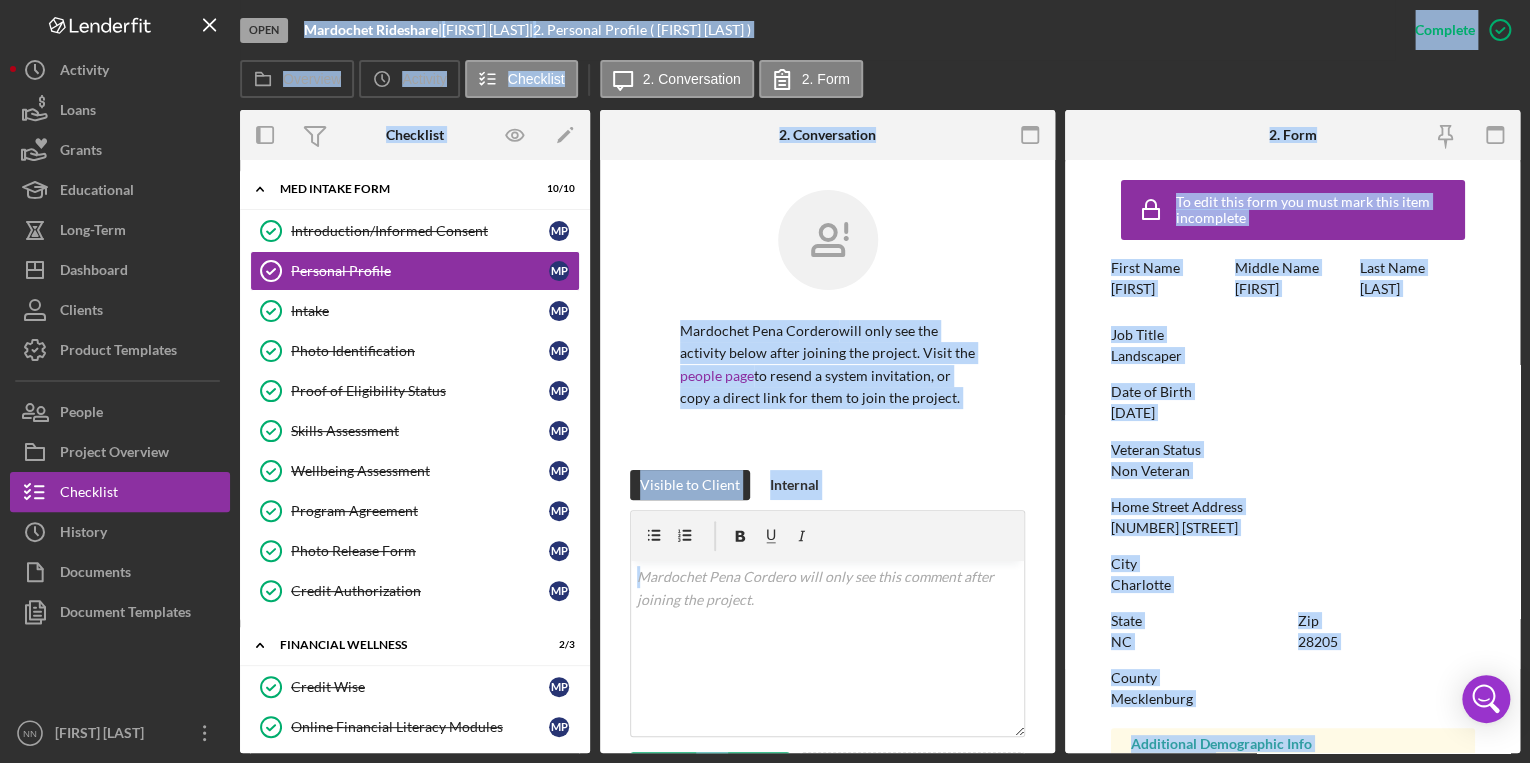 click on "To edit this form you must mark this item incomplete First Name [FIRST] Middle Name [FIRST] Last Name [LAST] Job Title Landscaper Date of Birth [DATE] Veteran Status Non Veteran Home Street Address [NUMBER] [STREET] City [CITY] State [STATE] Zip [ZIP] County [COUNTY] Additional Demographic Info Internal Only Gender Male Race Other Ethnicity Hispanic Or Latino Low Income Individual Yes Household Income $34,000" at bounding box center [1293, 626] 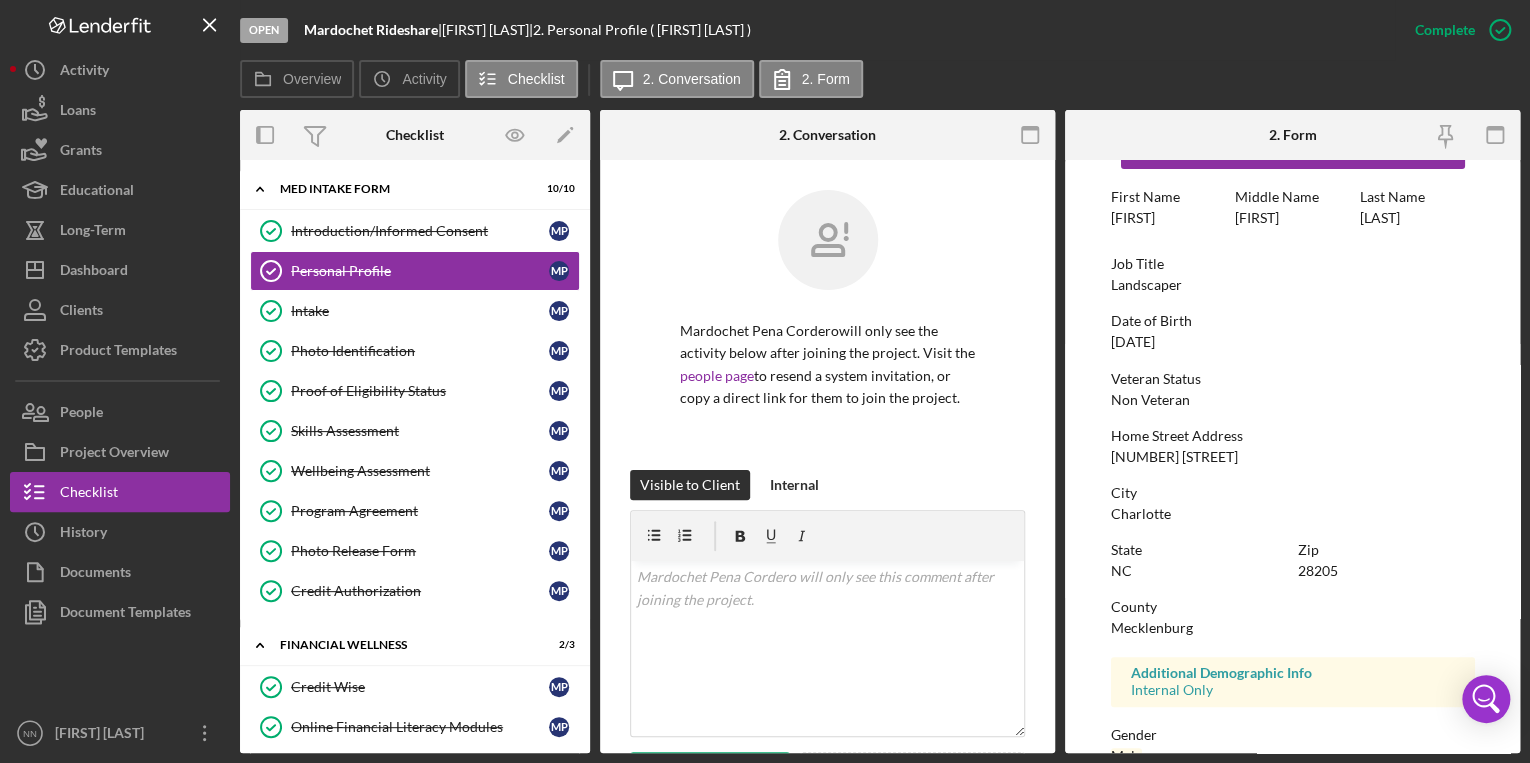 scroll, scrollTop: 108, scrollLeft: 0, axis: vertical 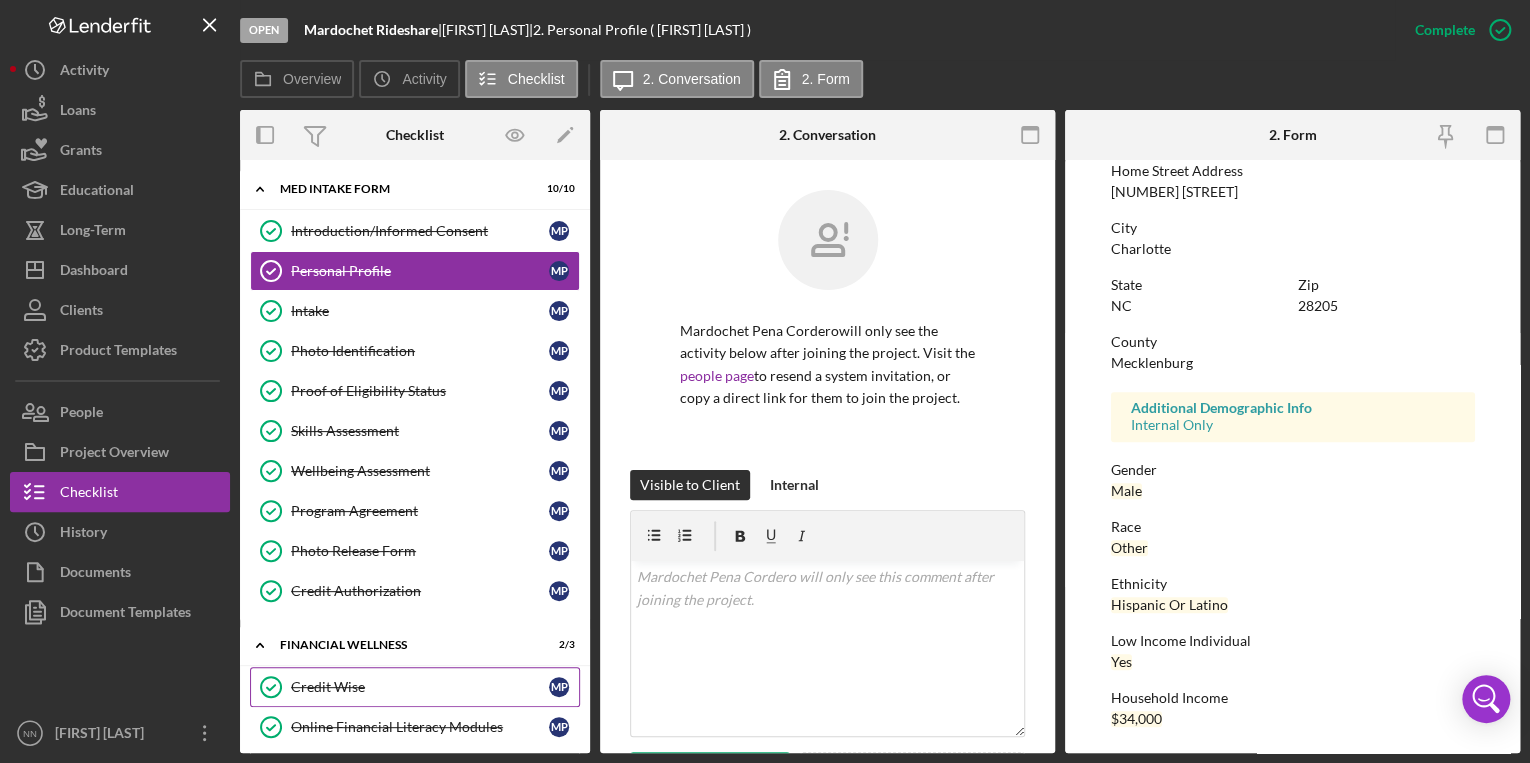 click on "Credit Wise Credit Wise M P" at bounding box center [415, 687] 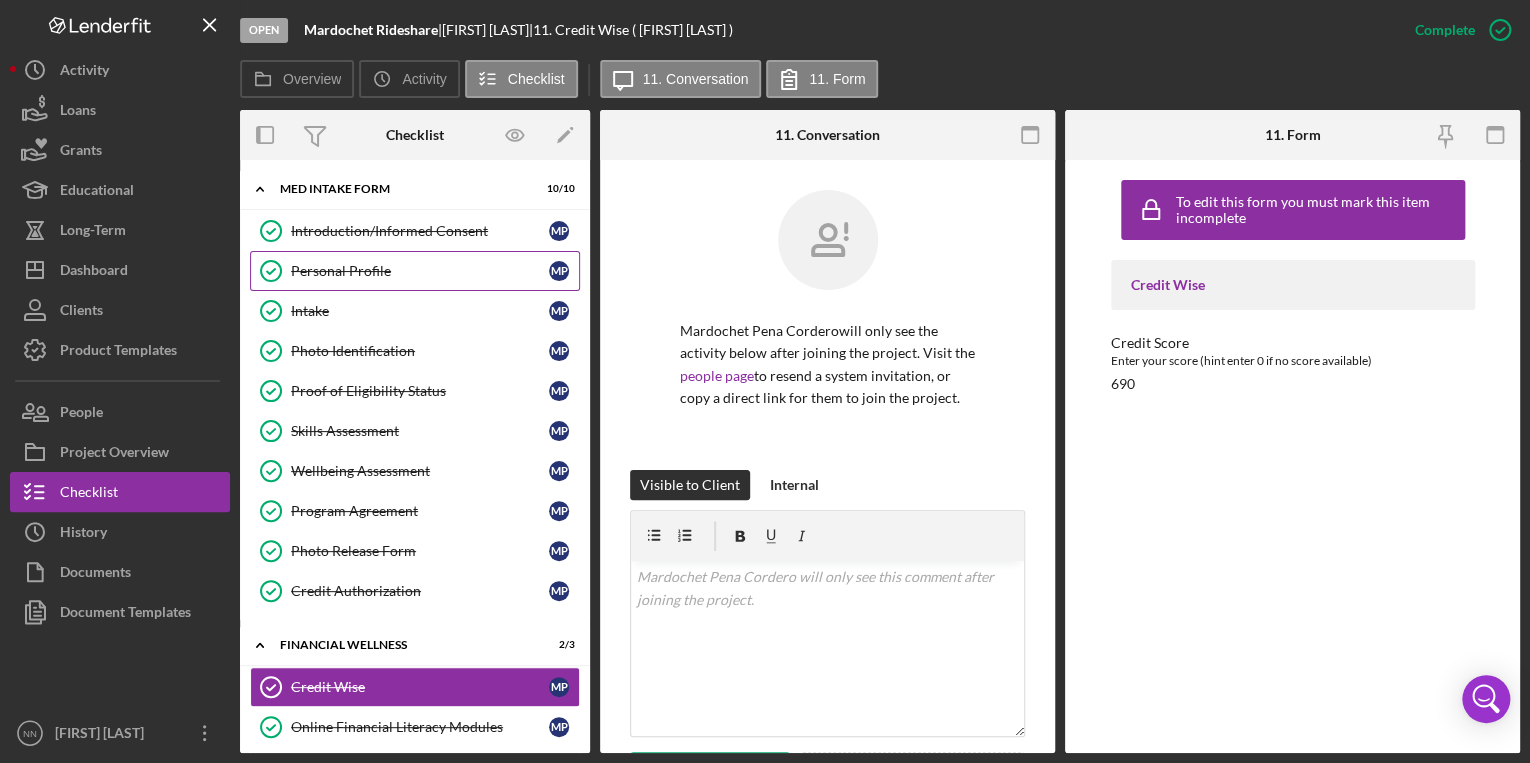 click on "Personal Profile" at bounding box center [420, 271] 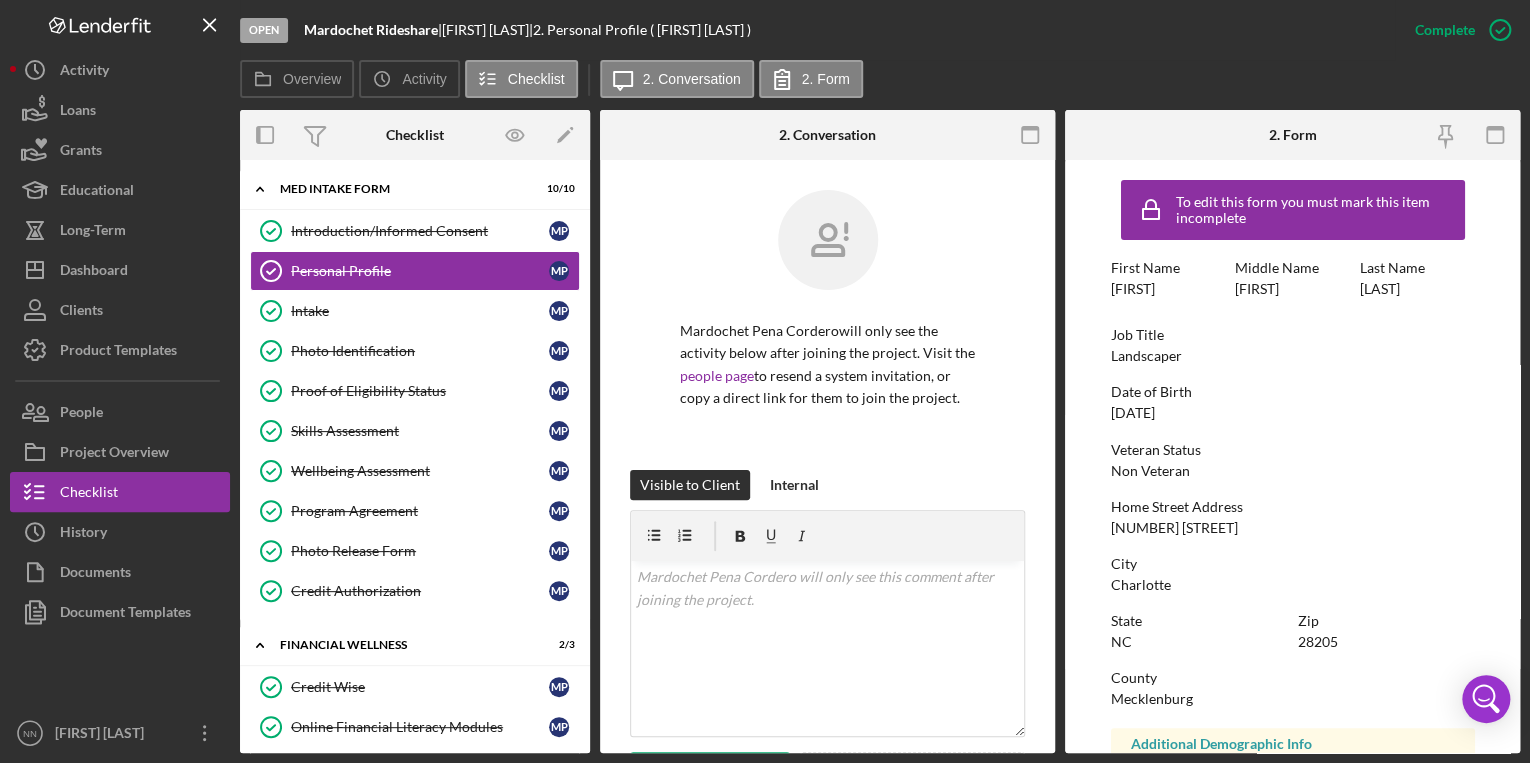 drag, startPoint x: 1521, startPoint y: 521, endPoint x: 1520, endPoint y: 534, distance: 13.038404 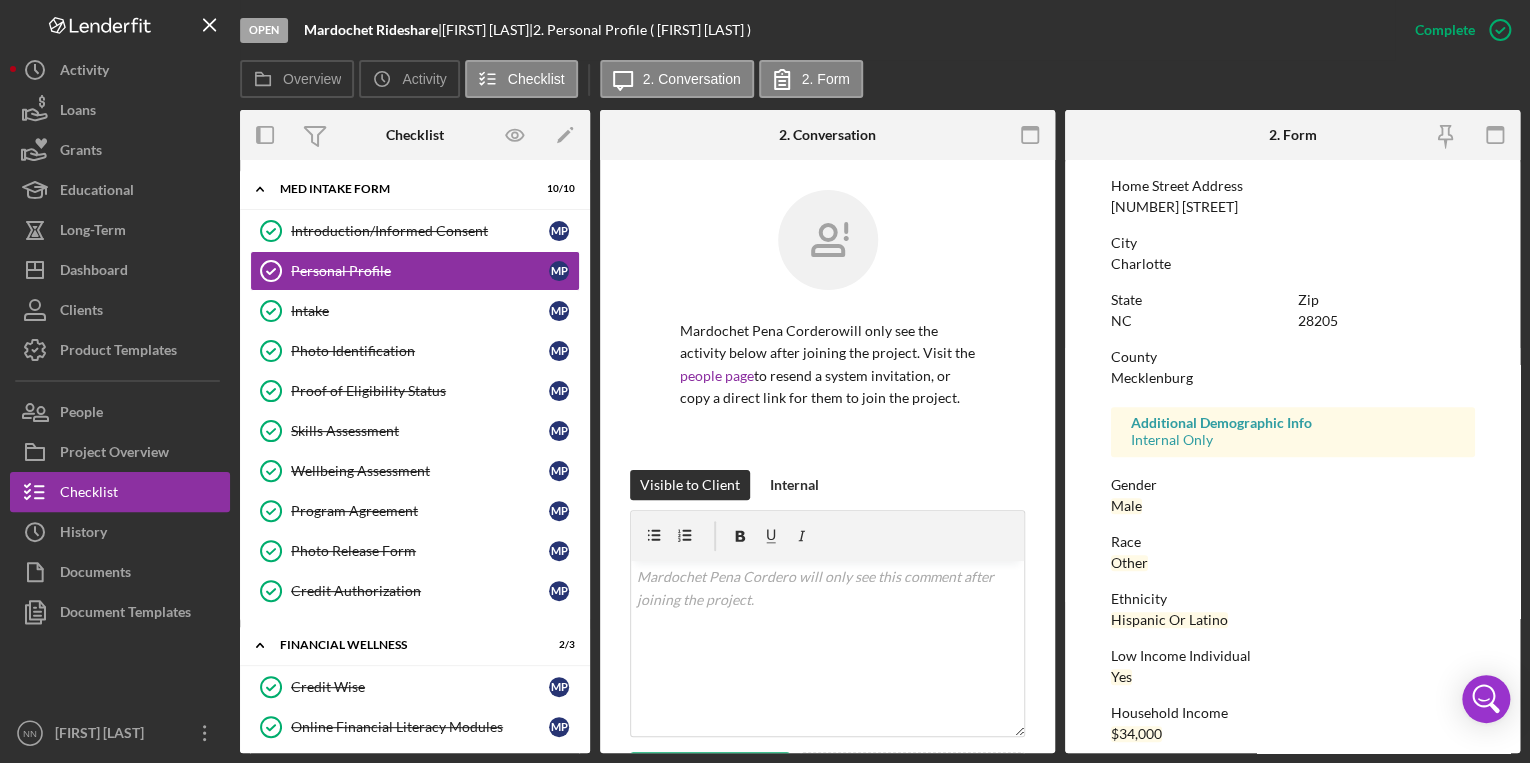 scroll, scrollTop: 340, scrollLeft: 0, axis: vertical 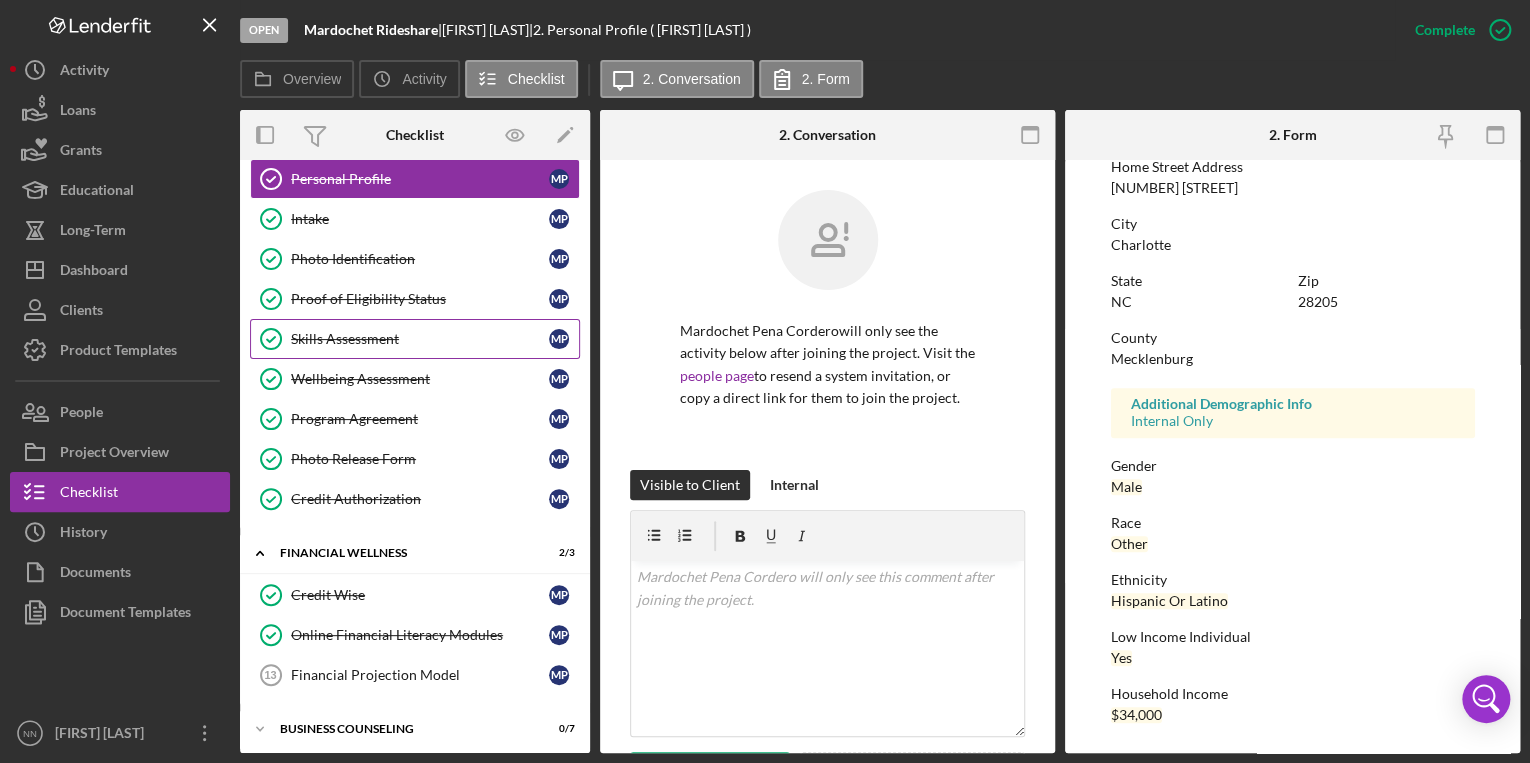 click on "Skills Assessment" at bounding box center [420, 339] 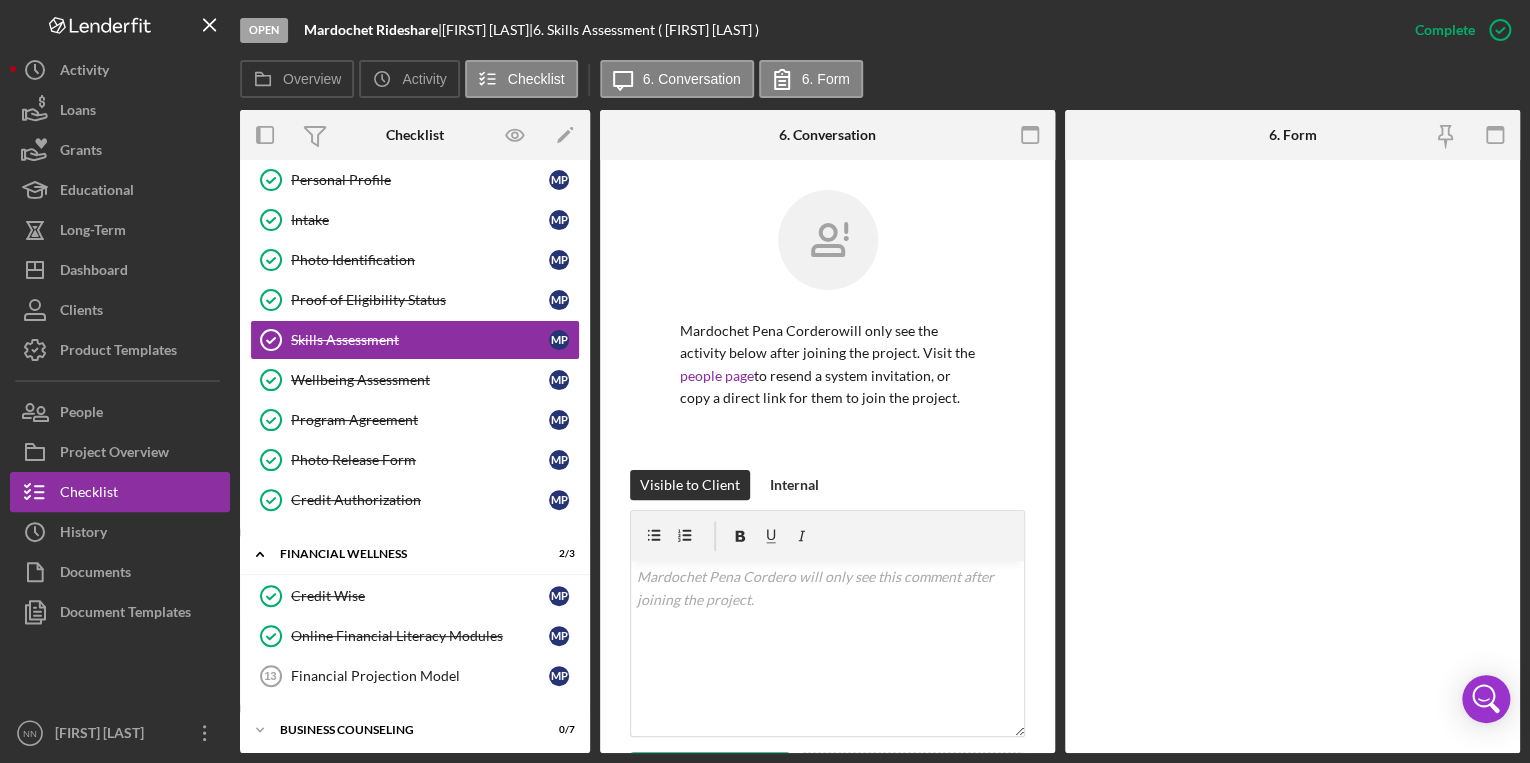 scroll, scrollTop: 92, scrollLeft: 0, axis: vertical 